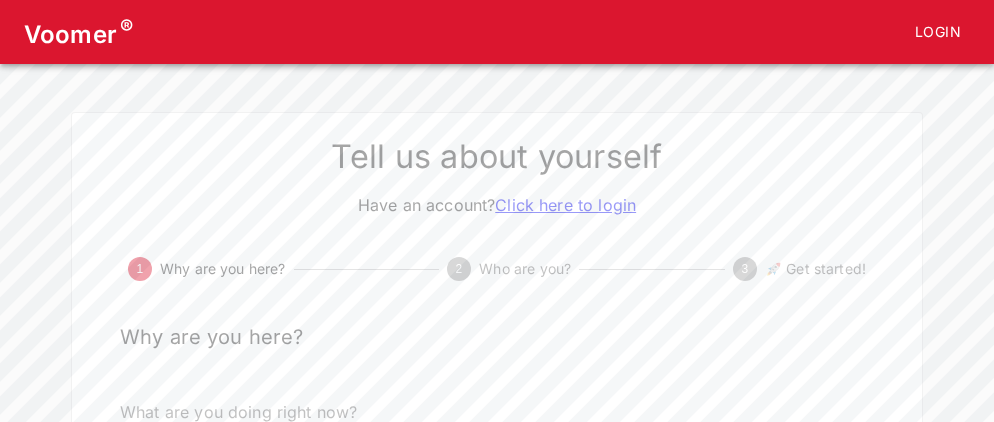 scroll, scrollTop: 161, scrollLeft: 0, axis: vertical 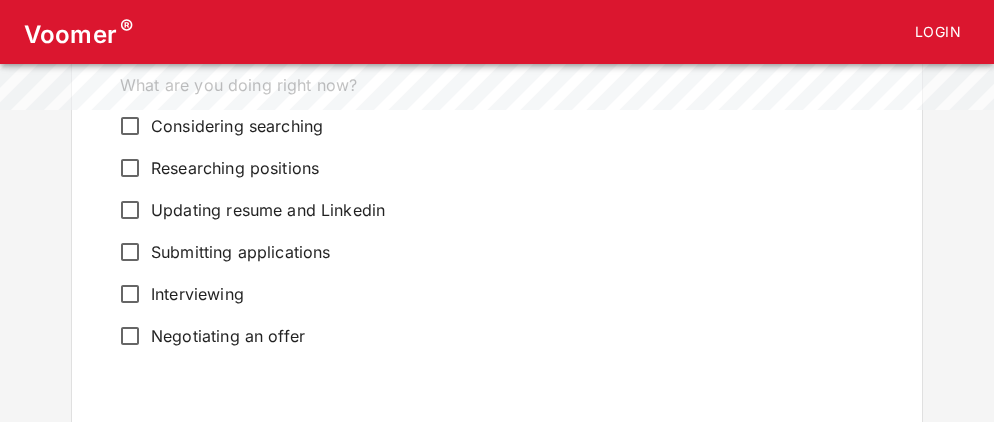 click on "Interviewing" at bounding box center (197, 294) 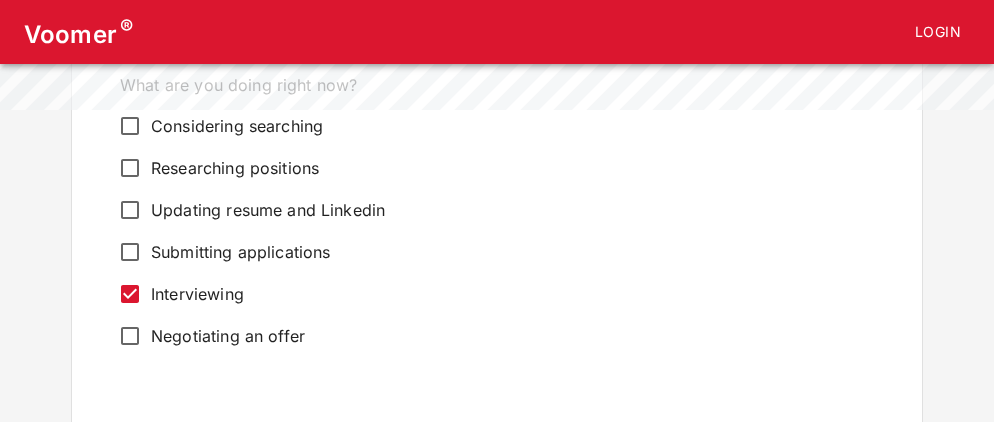 click on "Submitting applications" at bounding box center (240, 252) 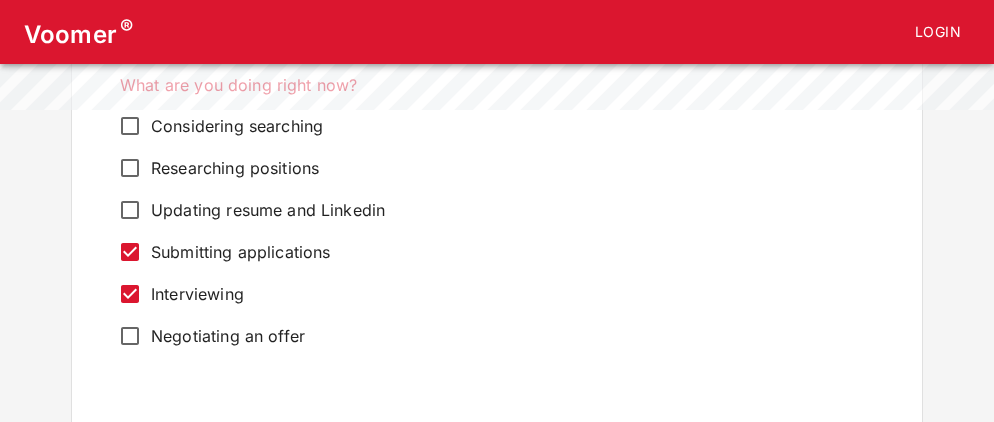click on "Updating resume and Linkedin" at bounding box center [268, 210] 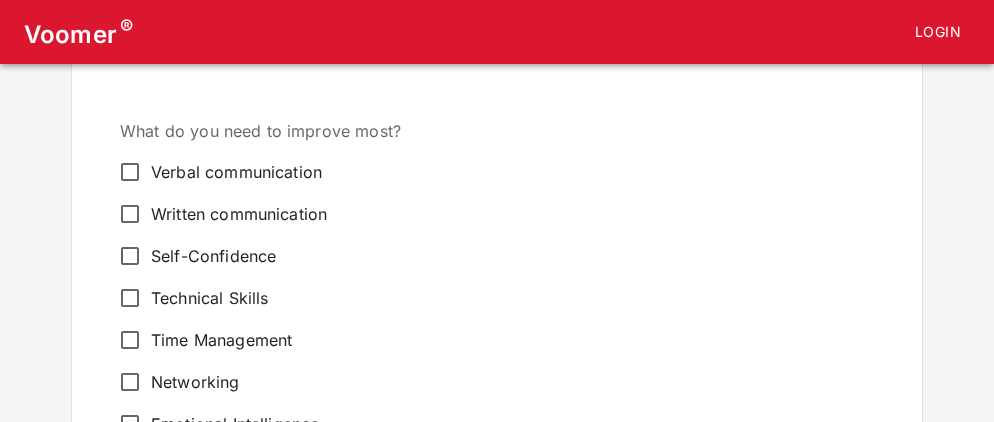 scroll, scrollTop: 640, scrollLeft: 0, axis: vertical 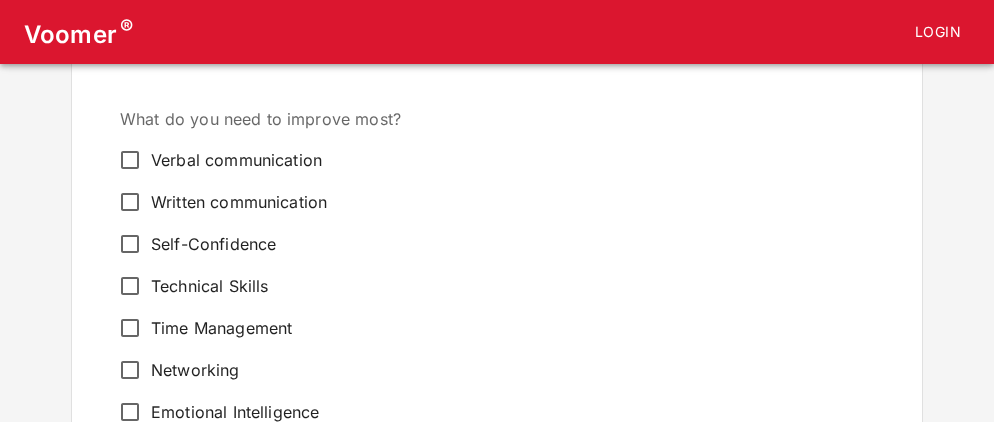 click on "Verbal communication" at bounding box center (236, 160) 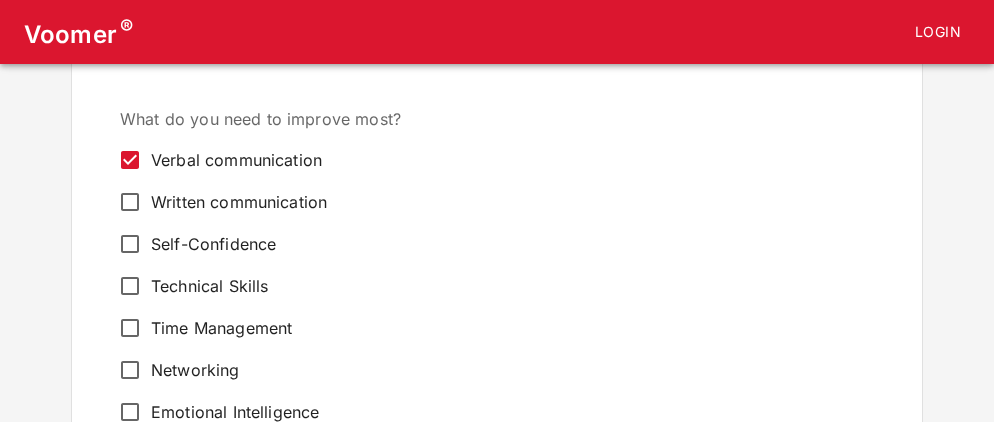 click on "Written communication" at bounding box center (239, 202) 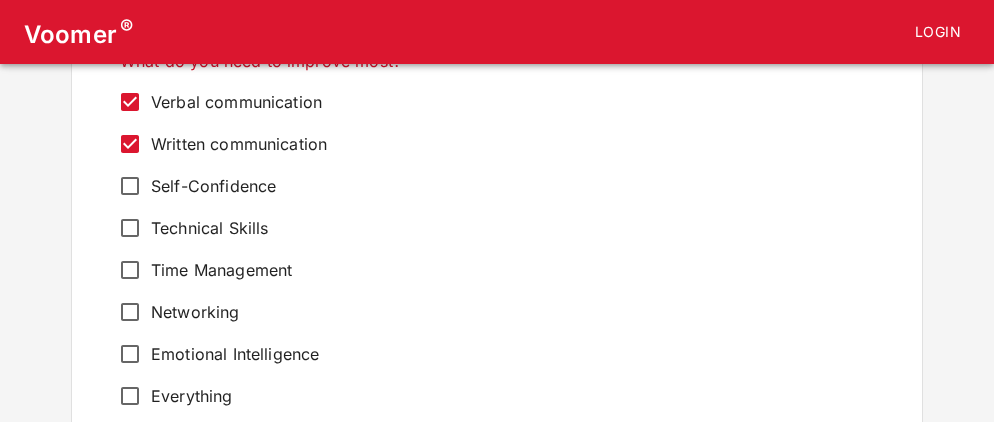 scroll, scrollTop: 695, scrollLeft: 0, axis: vertical 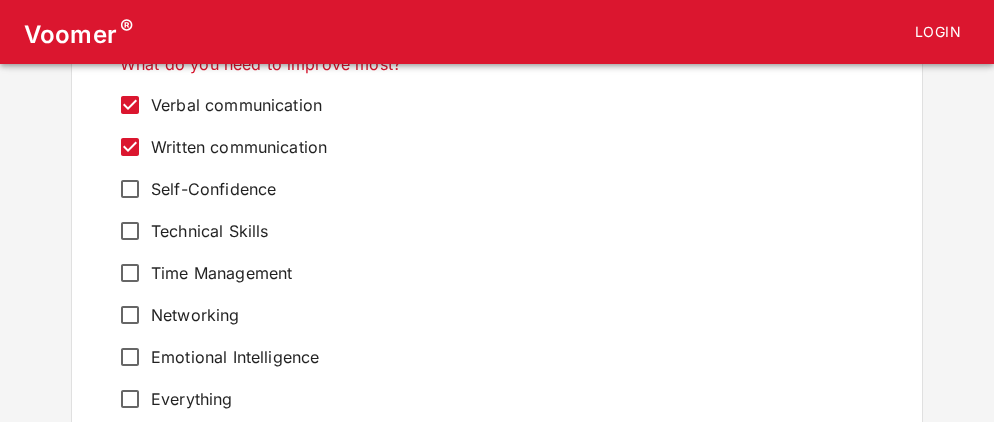 click on "Self-Confidence" at bounding box center [213, 189] 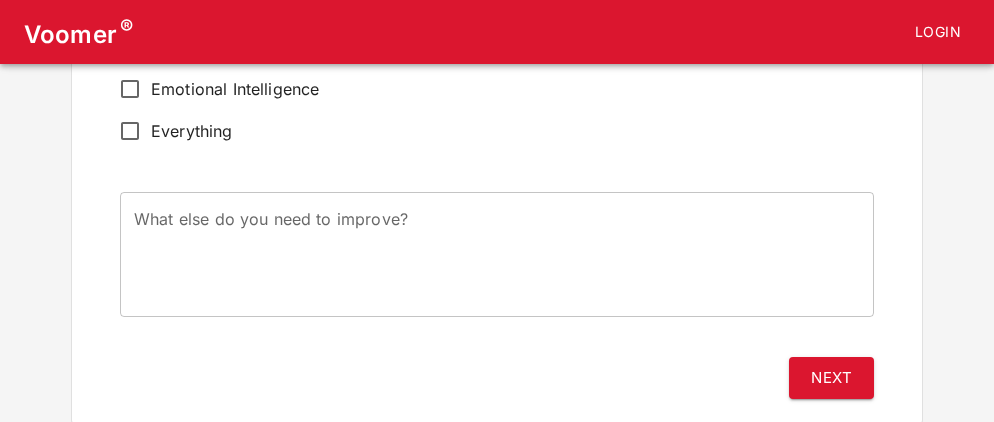 scroll, scrollTop: 1013, scrollLeft: 0, axis: vertical 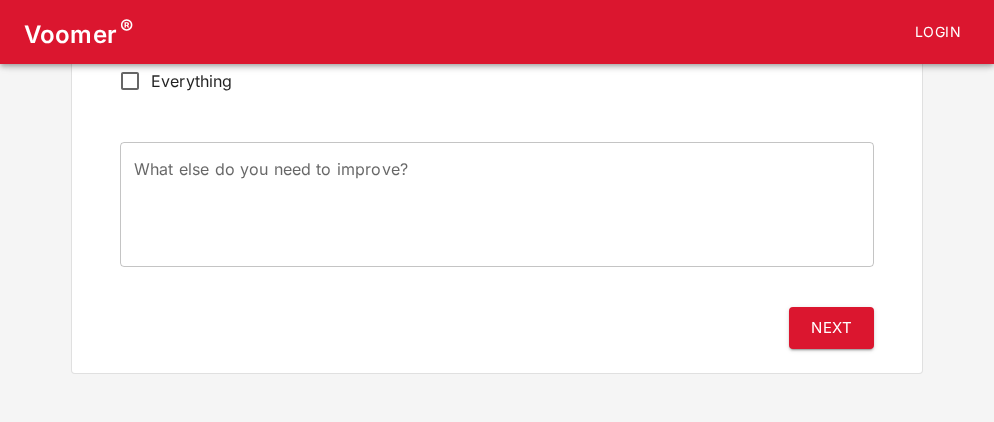 click on "x What else do you need to improve?" at bounding box center [497, 204] 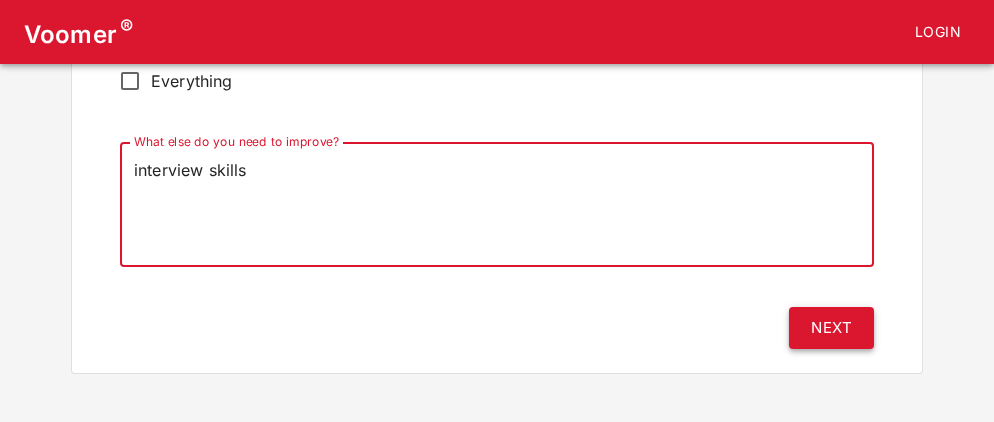 type on "interview skills" 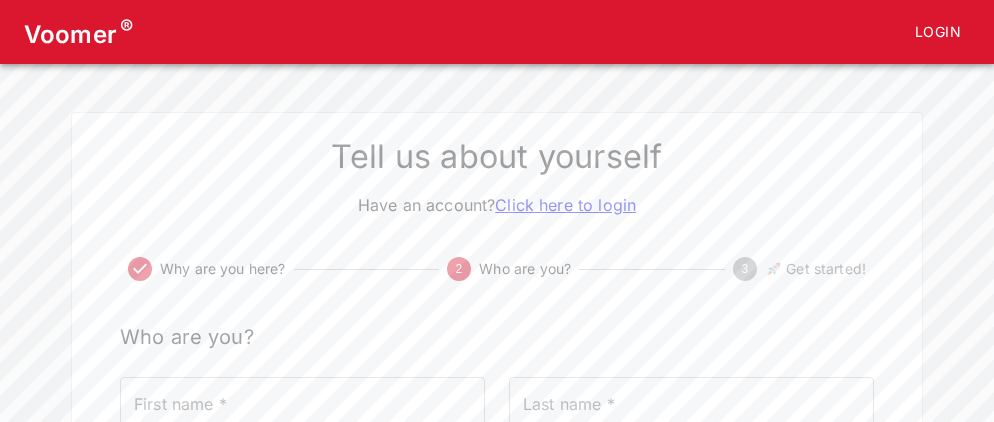 scroll, scrollTop: 285, scrollLeft: 0, axis: vertical 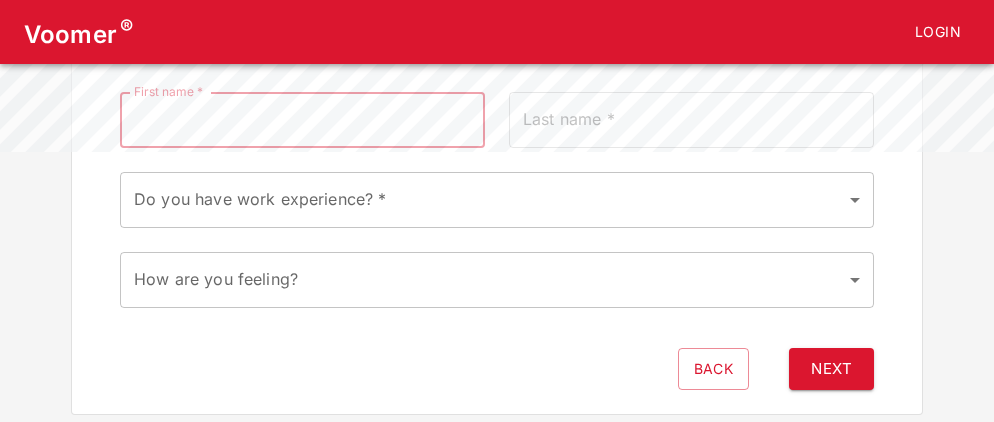 click on "First name *" at bounding box center [302, 120] 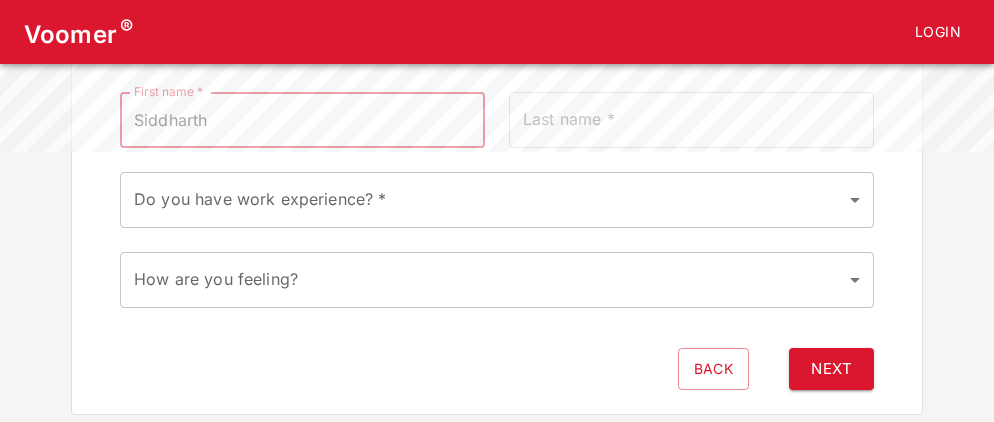 type on "Kuppa" 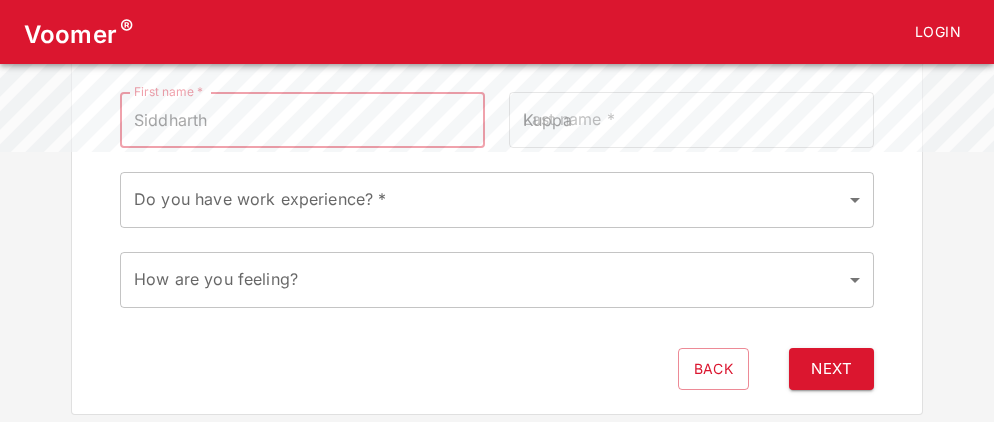type 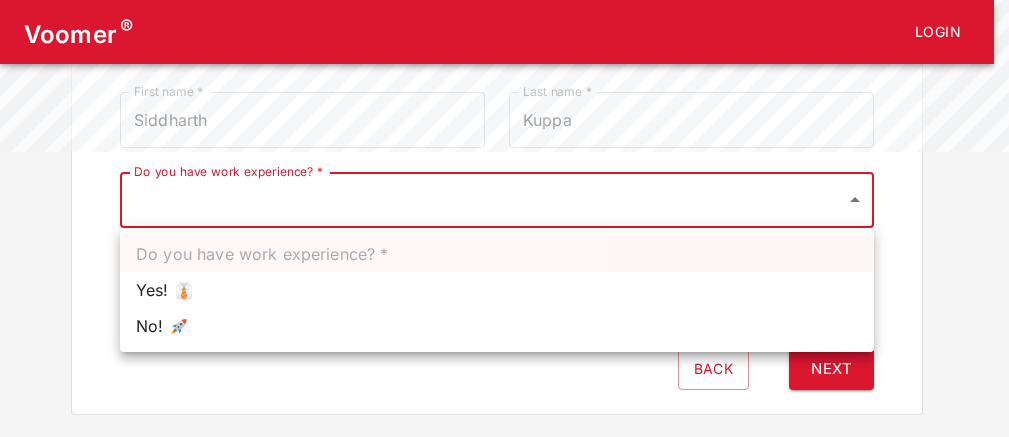 click on "Voomer ® Login Tell us about yourself Have an account?  Click here to login Why are you here? 2 Who are you? 3 🚀 Get started! Who are you? First name * [PERSON_NAME] First name * Last name * [PERSON_NAME] Last name * Do you have work experience? * ​ Do you have work experience? * How are you feeling? ​ How are you feeling? Back Next Do you have work experience? * Yes! 👔 No! 🚀" at bounding box center [504, 65] 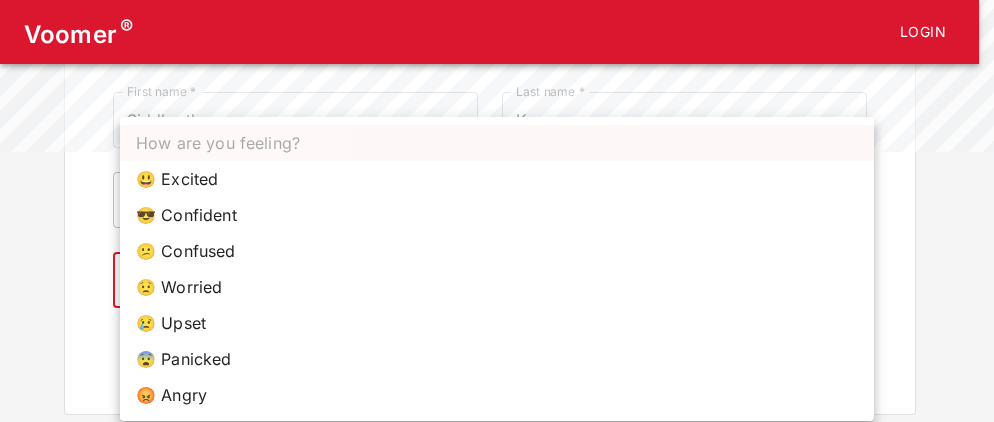 click on "Voomer ® Login Tell us about yourself Have an account?  Click here to login Why are you here? 2 Who are you? 3 🚀 Get started! Who are you? First name * [PERSON_NAME] First name * Last name * [PERSON_NAME] Last name * Do you have work experience? * Yes! 👔 1 Do you have work experience? * How are you feeling? ​ How are you feeling? Back Next How are you feeling? 😃 Excited 😎 Confident 😕 Confused 😟 Worried 😢 Upset 😨 Panicked 😡 Angry" at bounding box center (497, 65) 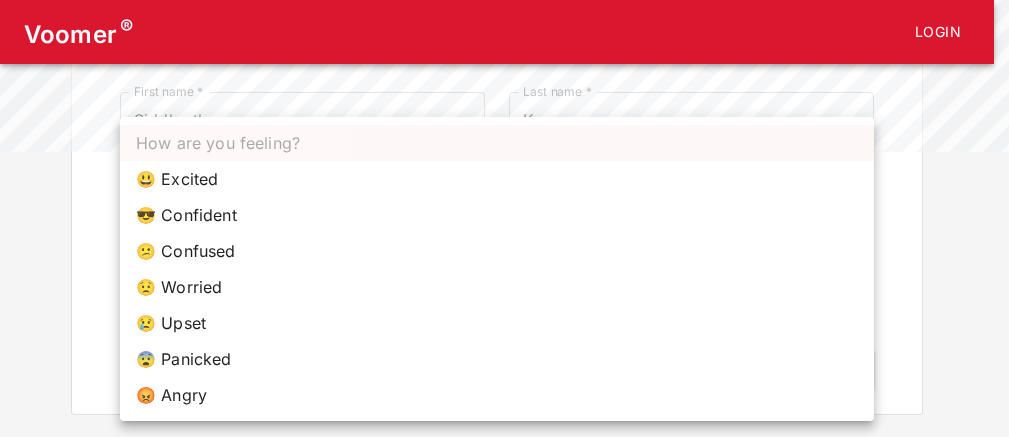 drag, startPoint x: 425, startPoint y: 309, endPoint x: 421, endPoint y: 256, distance: 53.15073 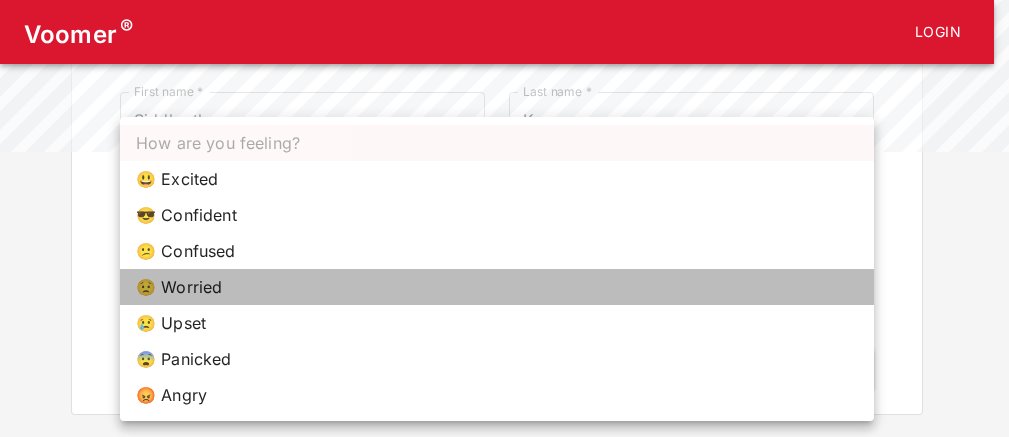 click on "😟 Worried" at bounding box center [497, 287] 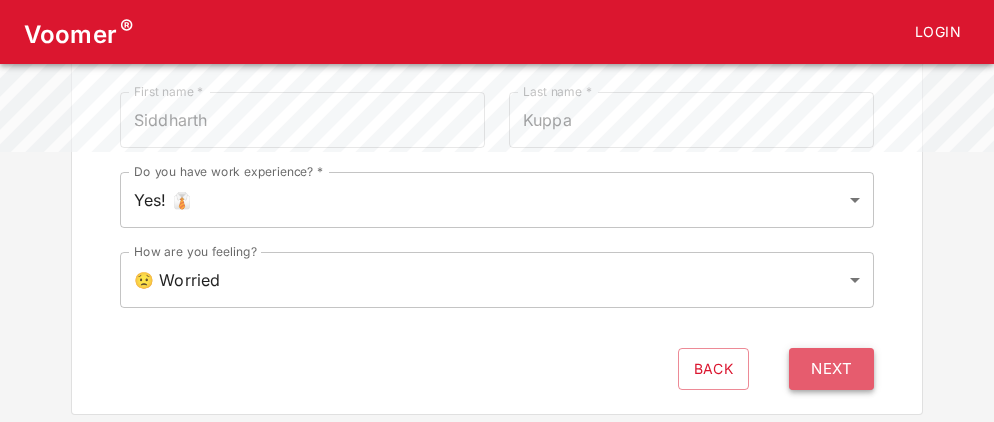 click on "Next" at bounding box center (831, 369) 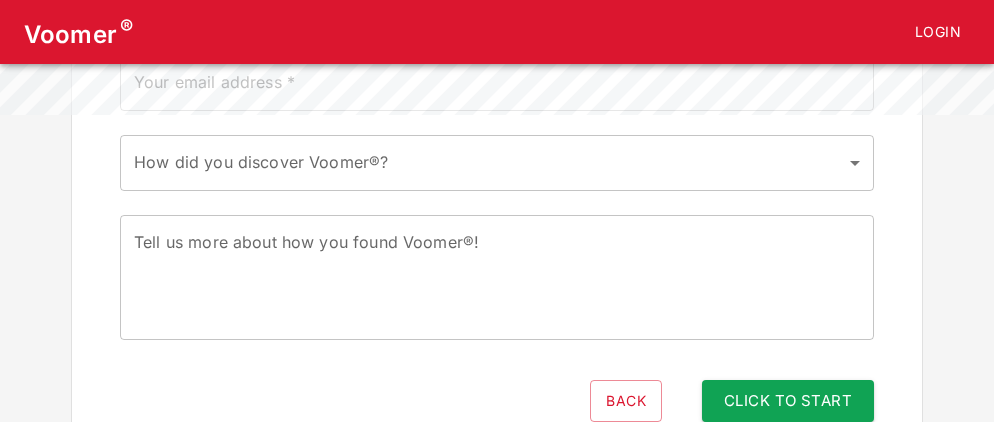 scroll, scrollTop: 313, scrollLeft: 0, axis: vertical 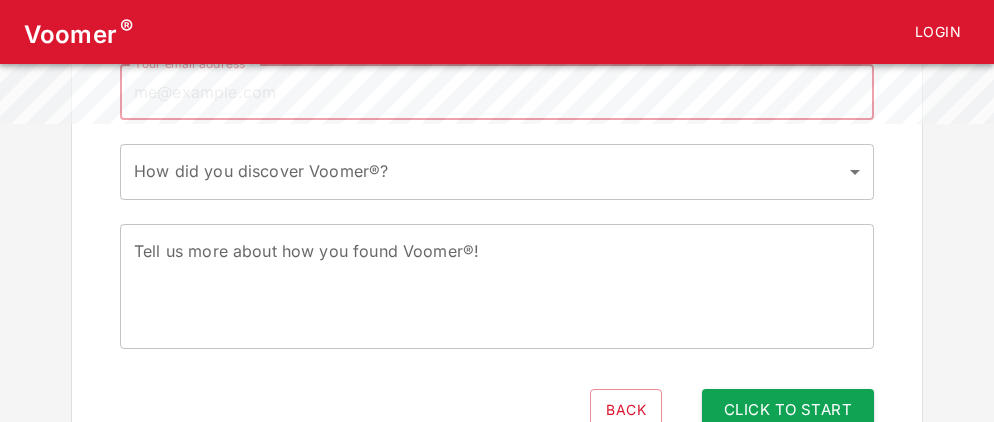 click on "Your email address *" at bounding box center [497, 92] 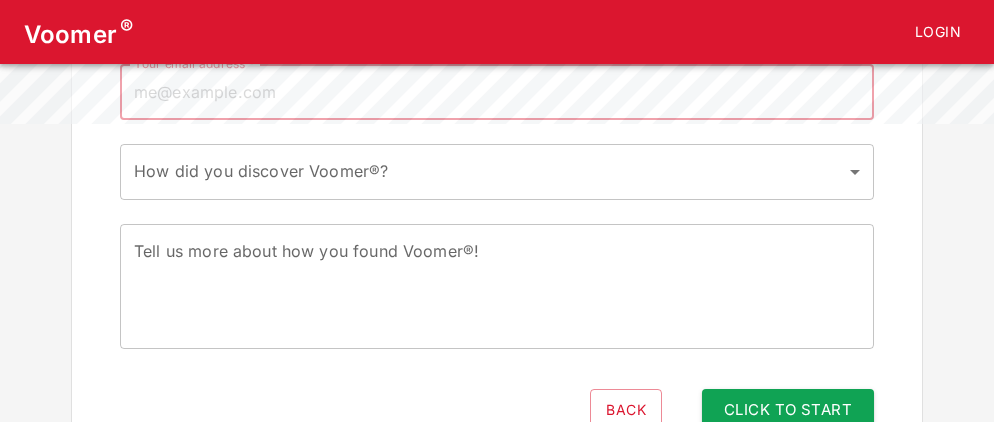 type on "[EMAIL_ADDRESS][DOMAIN_NAME]" 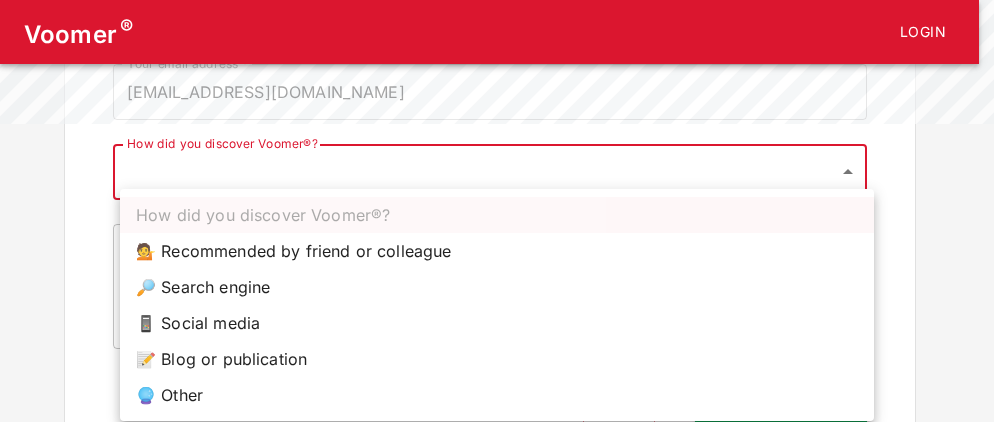 click on "Voomer ® Login Tell us about yourself Have an account?  Click here to login Why are you here? Who are you? 3 🚀 Get started! 🚀 Get started! Your email address * [EMAIL_ADDRESS][DOMAIN_NAME] Your email address * How did you discover Voomer®? ​ How did you discover Voomer®? Tell us more about how you found Voomer®! x Tell us more about how you found Voomer®! Back Click to Start How did you discover Voomer®? 💁 Recommended by friend or colleague 🔎 Search engine 📱 Social media 📝 Blog or publication 🔮 Other" at bounding box center [497, 71] 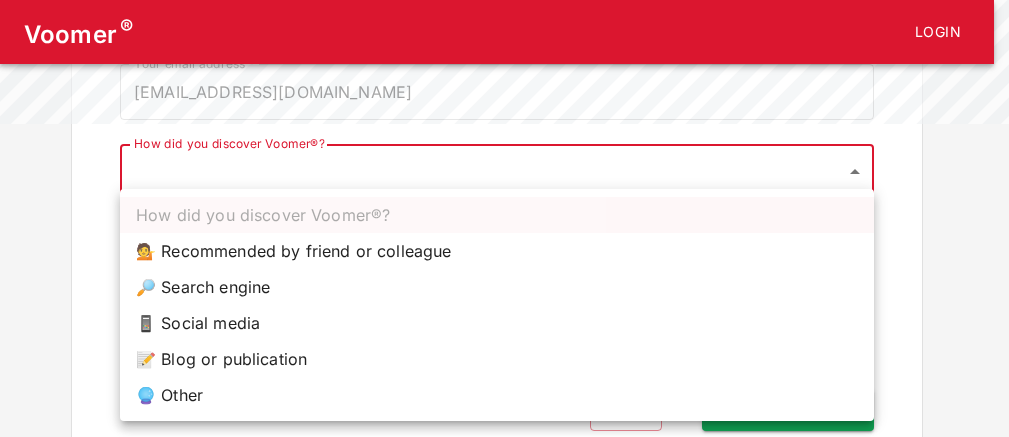 drag, startPoint x: 328, startPoint y: 365, endPoint x: 332, endPoint y: 393, distance: 28.284271 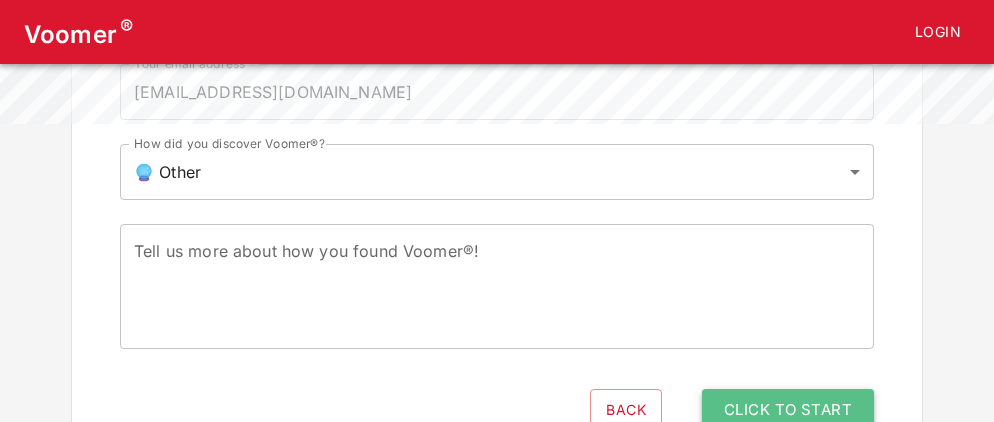 click on "Click to Start" at bounding box center [788, 410] 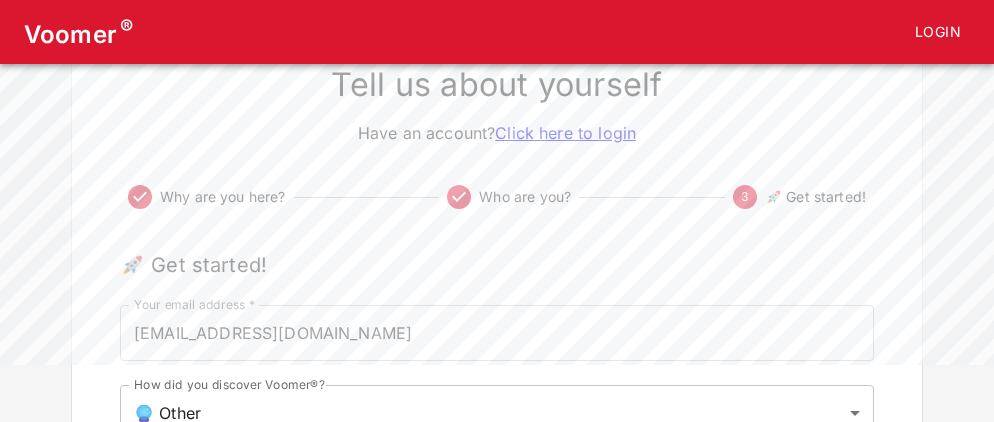 scroll, scrollTop: 0, scrollLeft: 0, axis: both 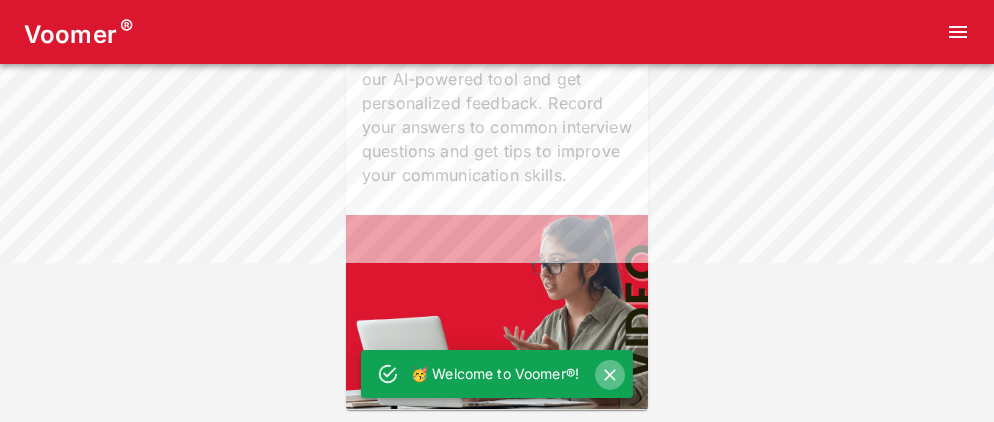 click 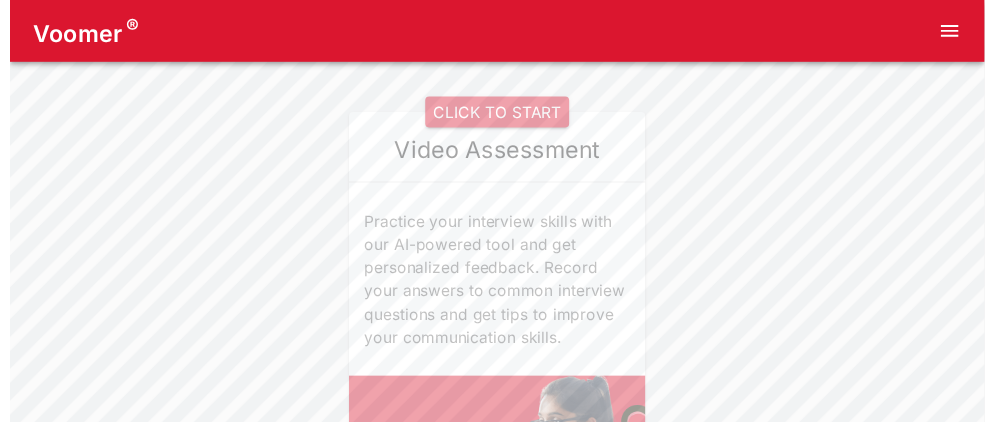 scroll, scrollTop: 0, scrollLeft: 0, axis: both 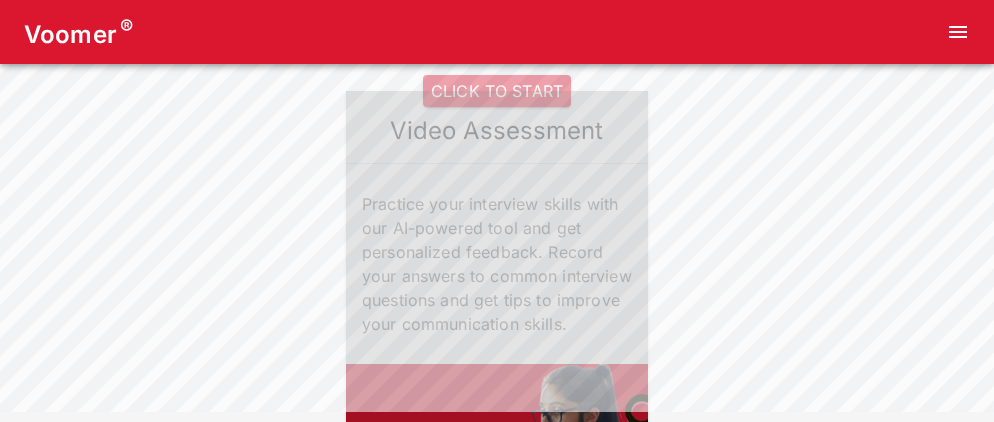 click on "CLICK TO START" at bounding box center (497, 91) 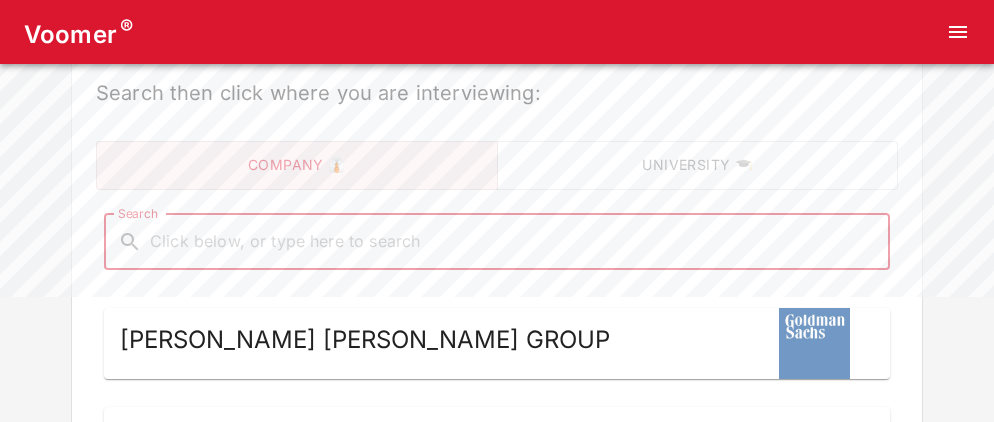 scroll, scrollTop: 142, scrollLeft: 0, axis: vertical 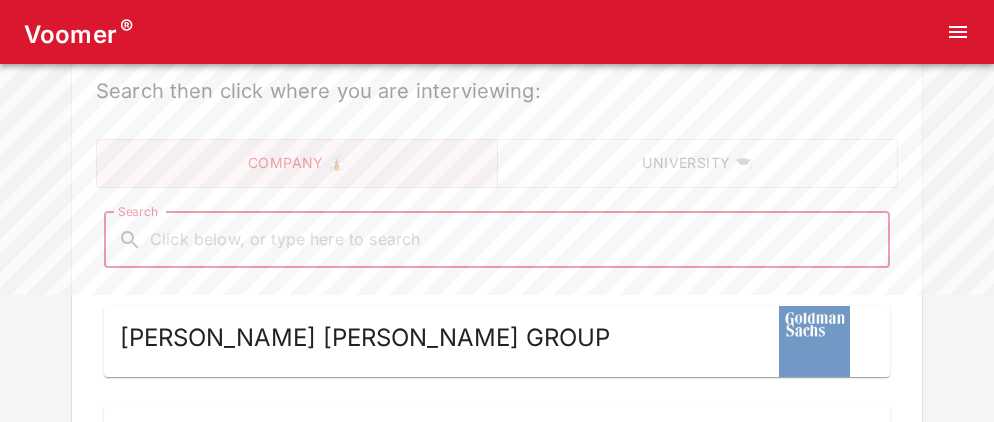 click on "Search" at bounding box center [513, 240] 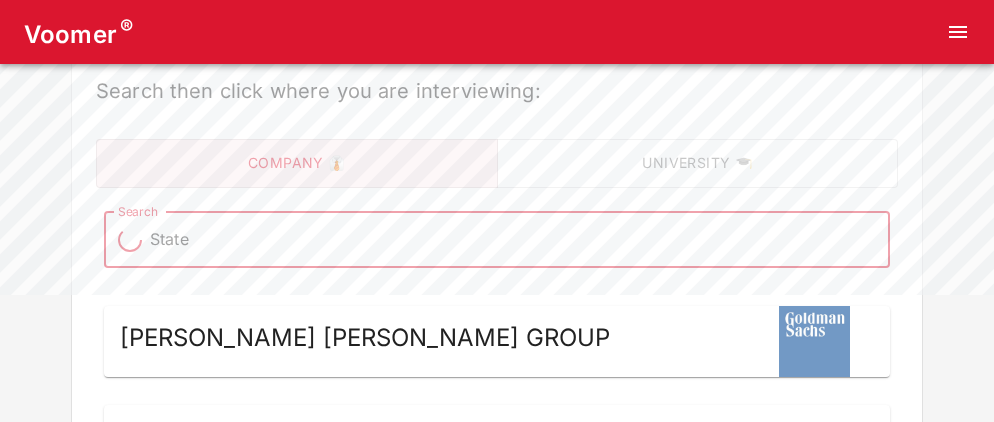 type on "State F" 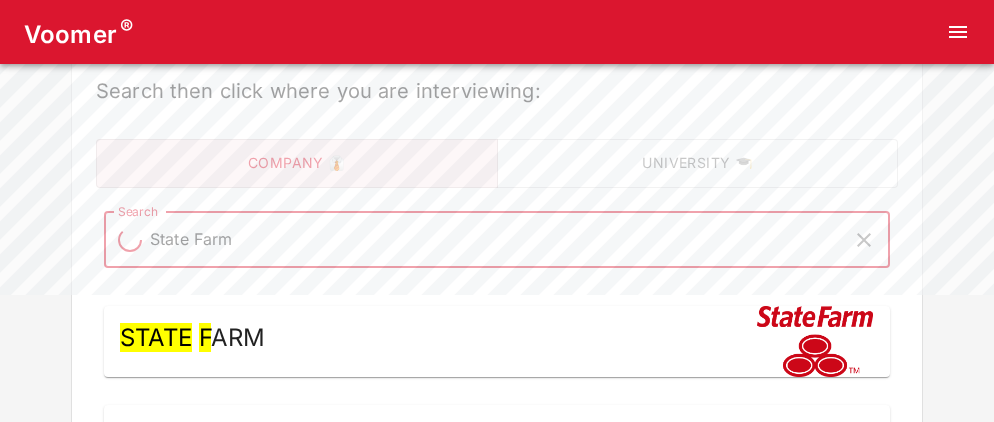 type on "State Farm -" 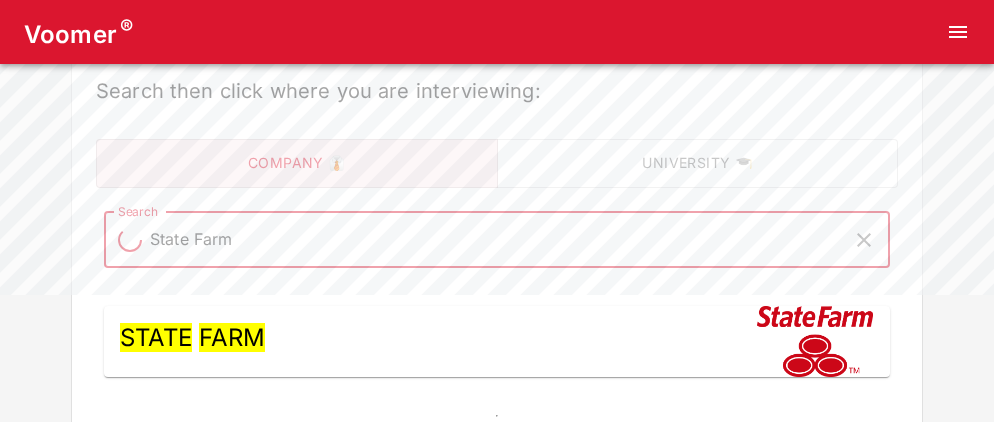 type on "State Farm A" 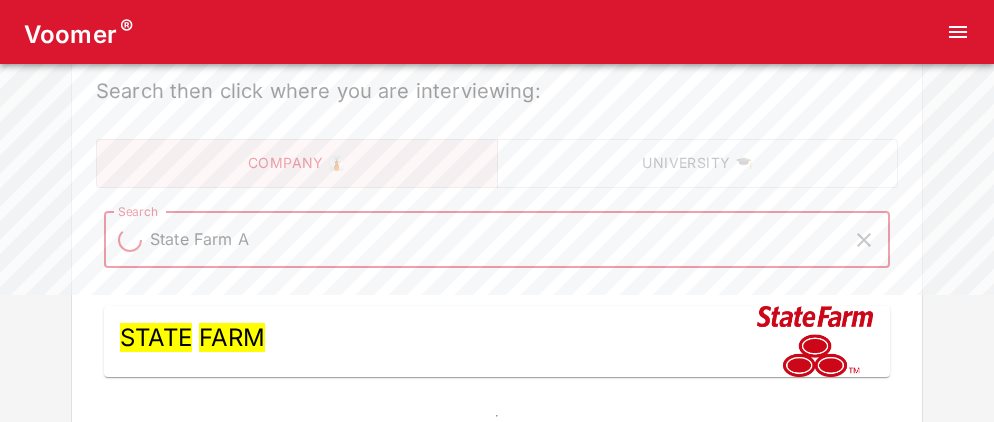 type on "State Farm A" 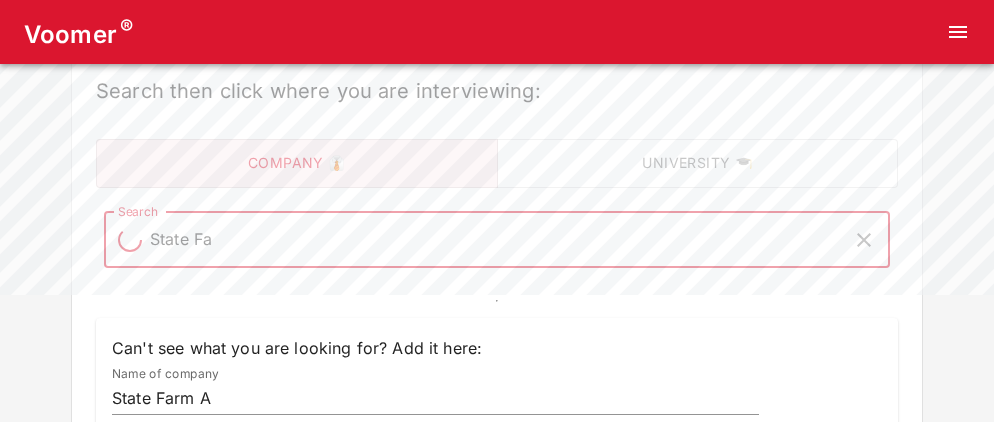 type on "State F" 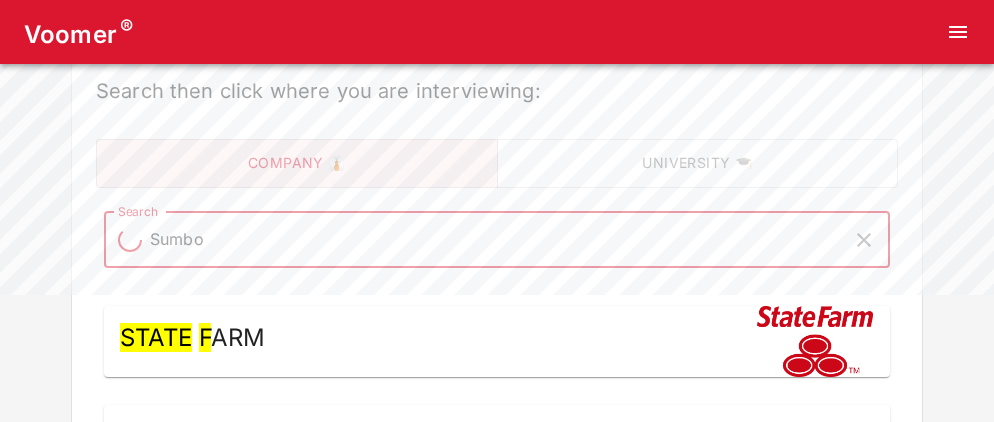 type on "Sumbo O" 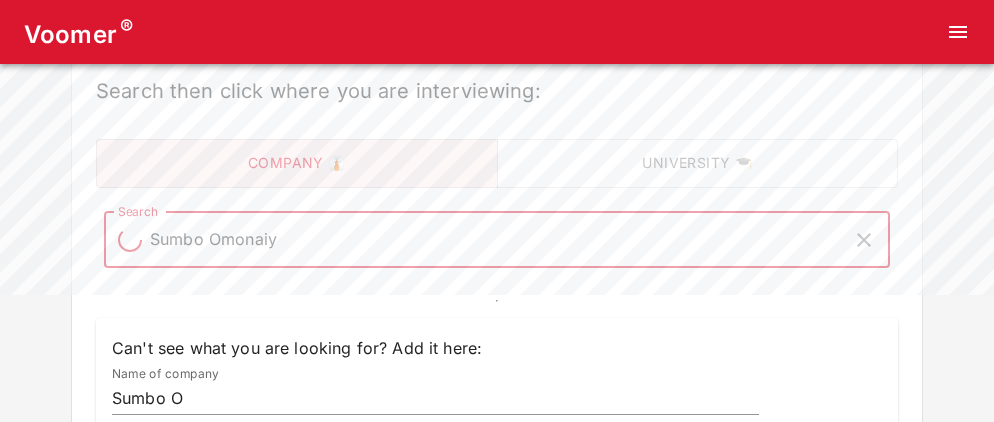 type on "Sumbo Omonaiye" 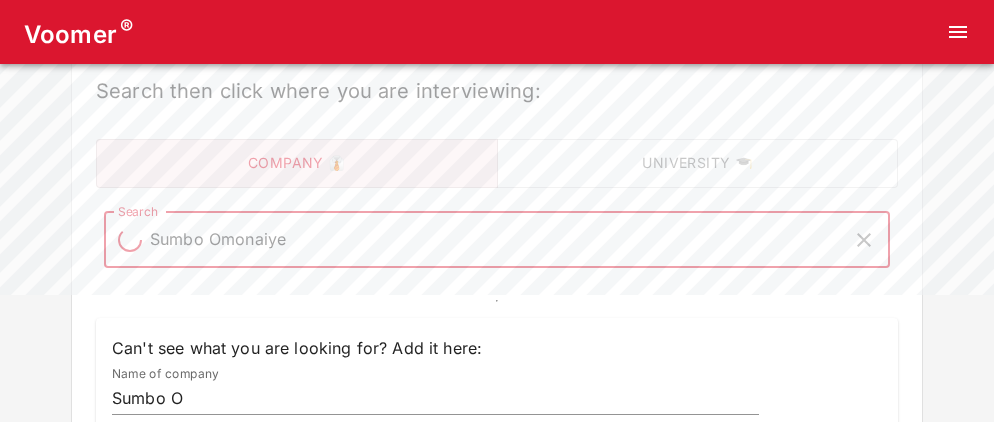 type on "Sumbo Omonaiye" 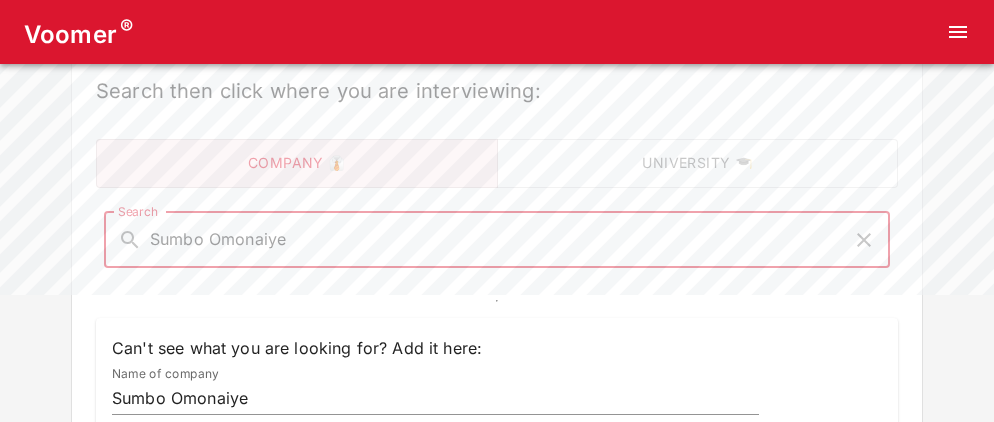 type on "Sumbo Omonaiye -" 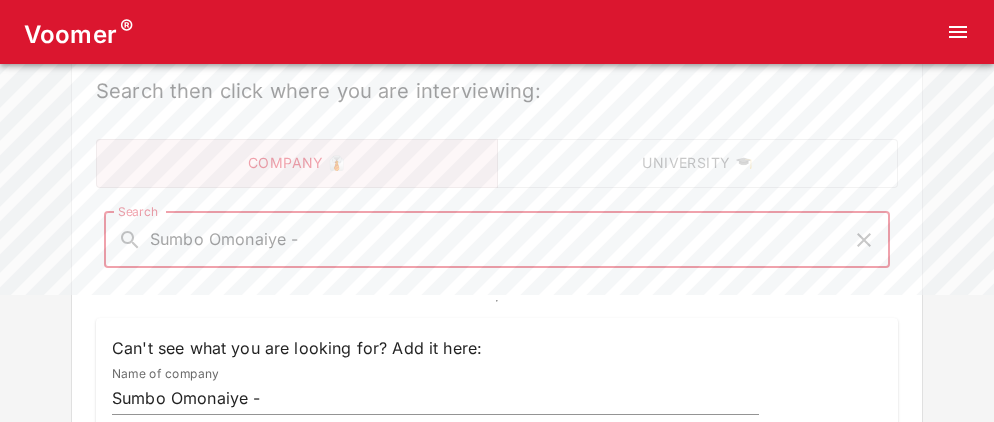 type on "Sumbo Omonaiye - S" 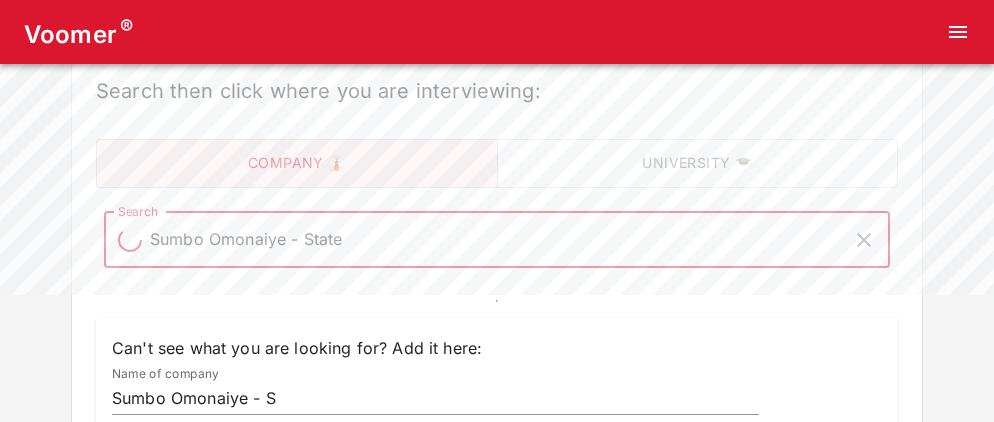 type on "Sumbo Omonaiye - State F" 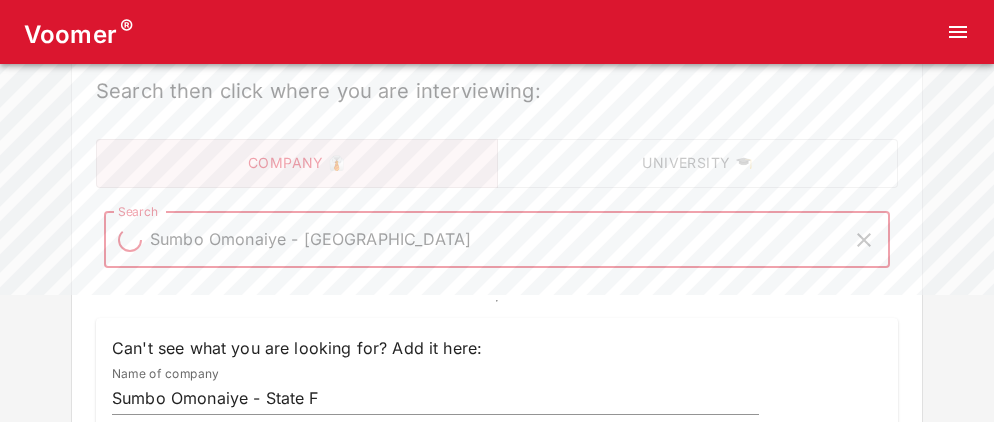 type on "Sumbo Omonaiye - State Farm A" 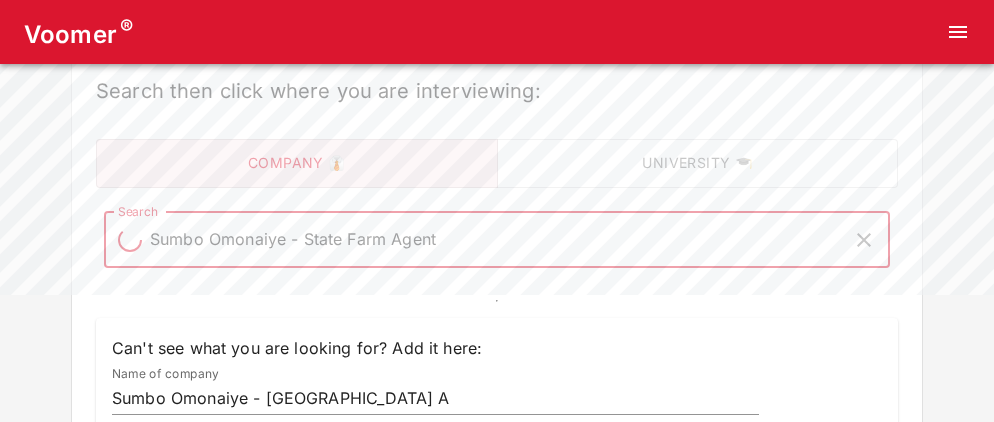 type on "Sumbo Omonaiye - State Farm Agent" 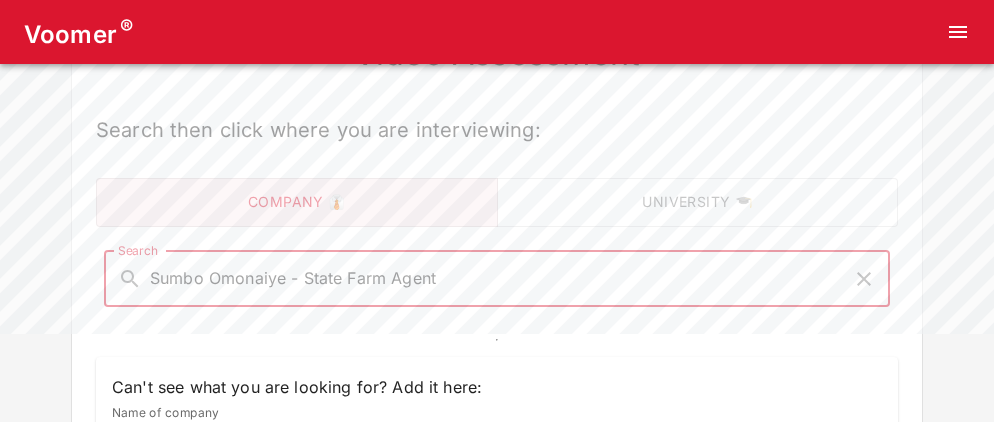 scroll, scrollTop: 81, scrollLeft: 0, axis: vertical 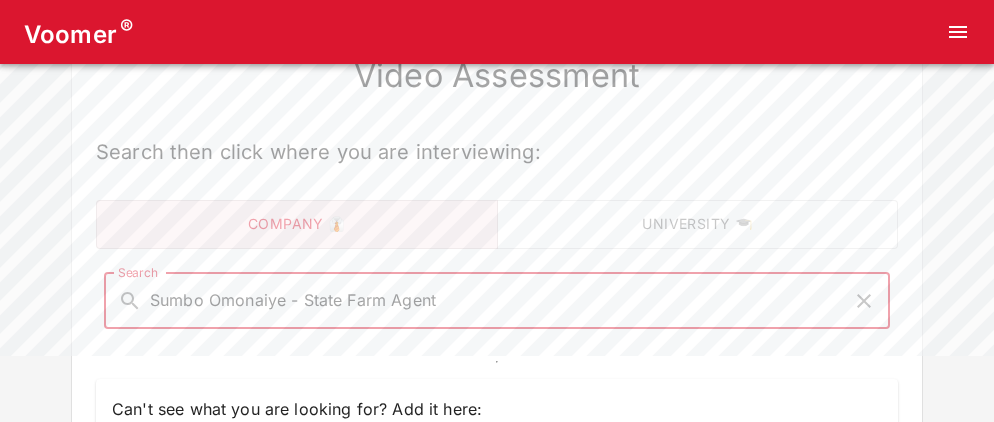 drag, startPoint x: 442, startPoint y: 298, endPoint x: 40, endPoint y: 295, distance: 402.0112 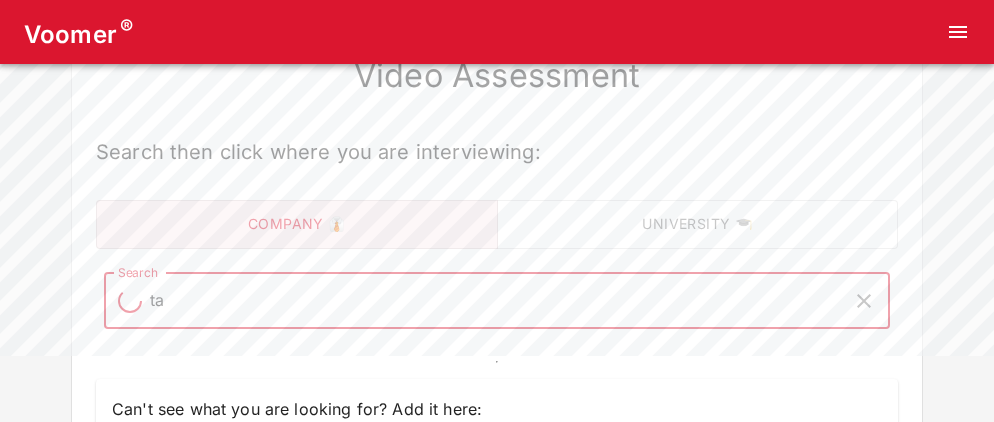 type on "t" 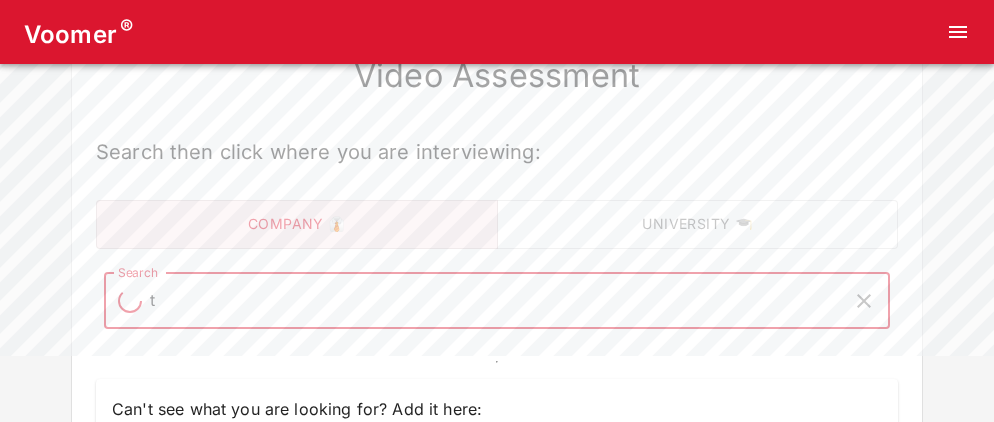 type 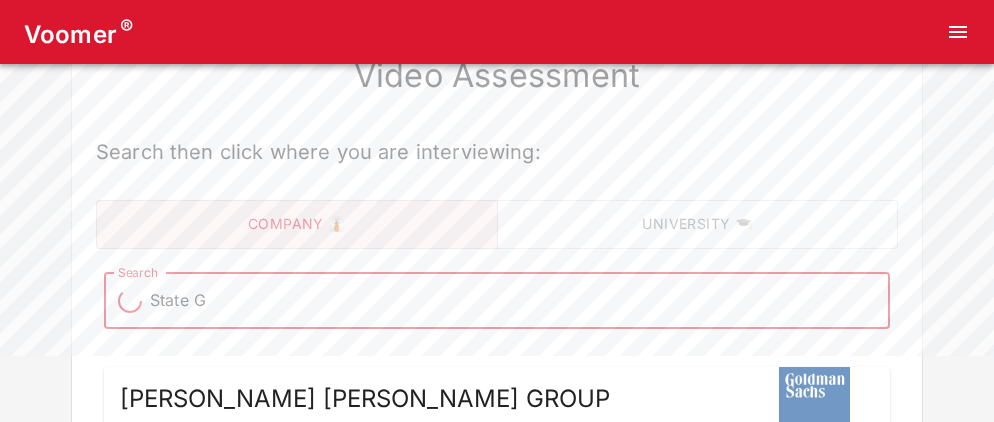 type on "State GF" 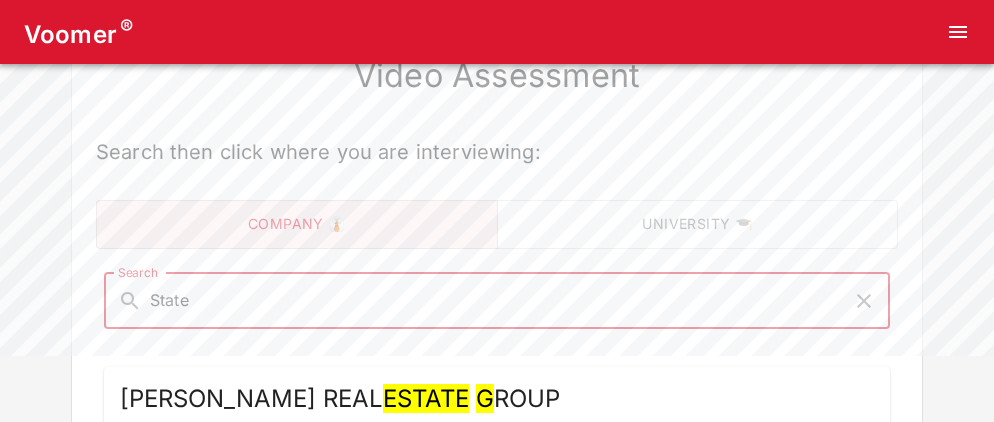 type on "State F" 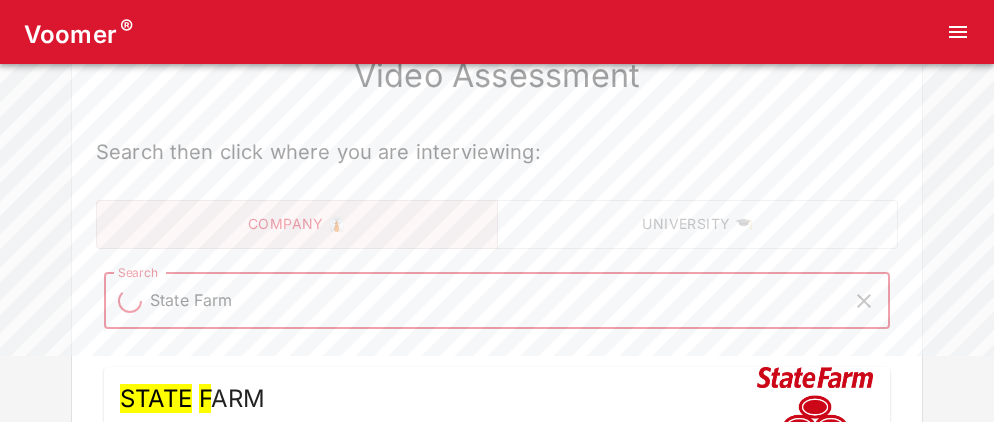 type on "State Farm" 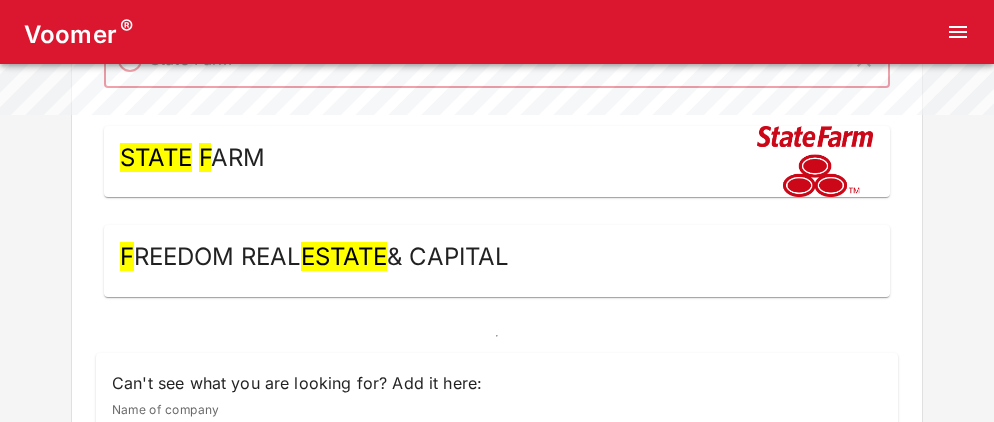 scroll, scrollTop: 337, scrollLeft: 0, axis: vertical 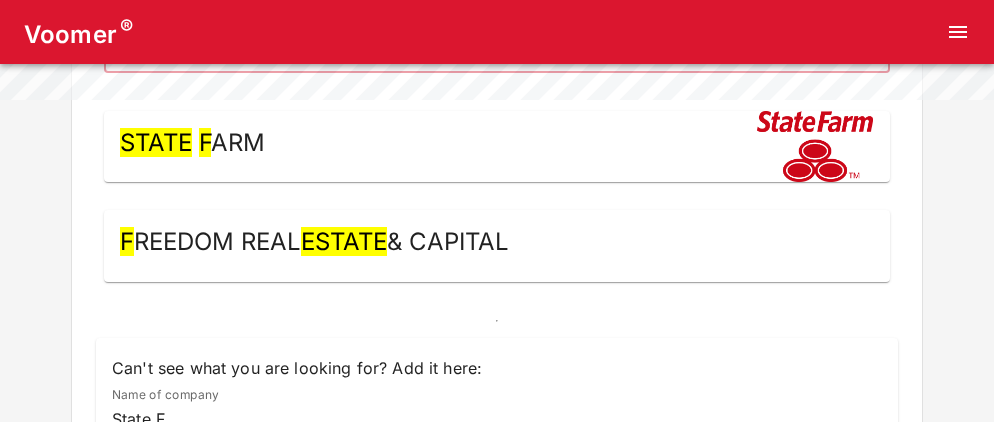 type on "State Farm" 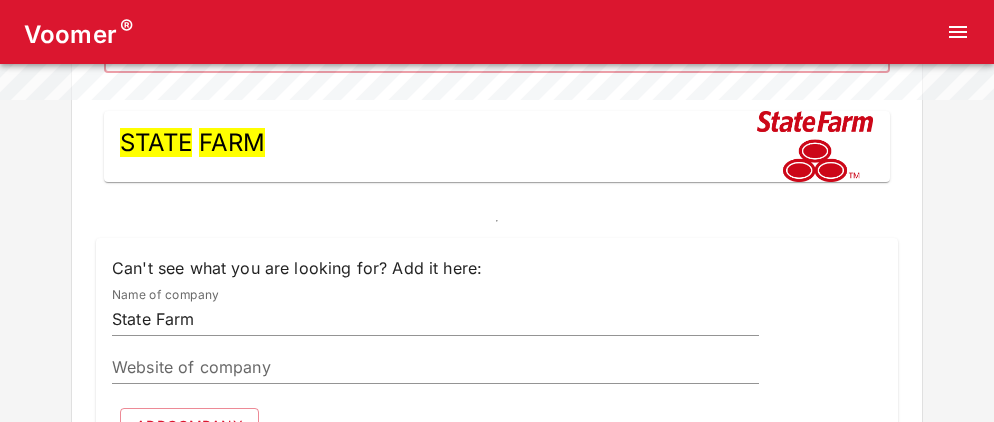 type on "State Farm" 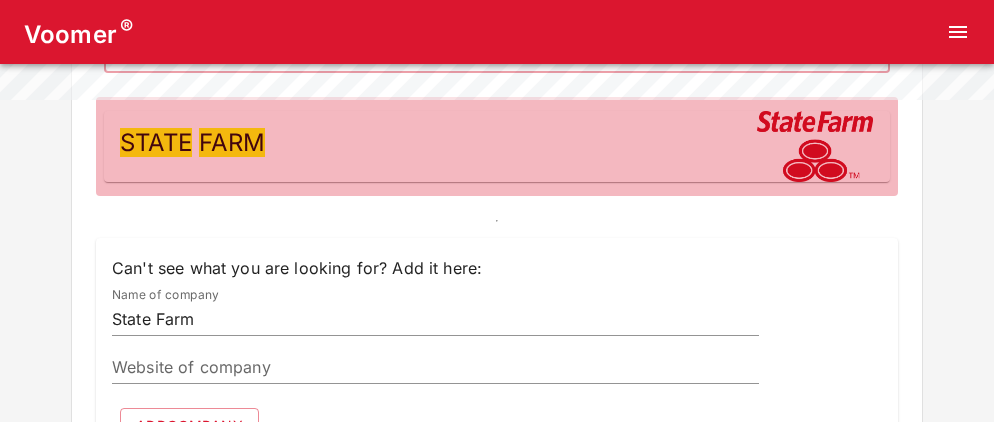 click on "Farm" at bounding box center (232, 142) 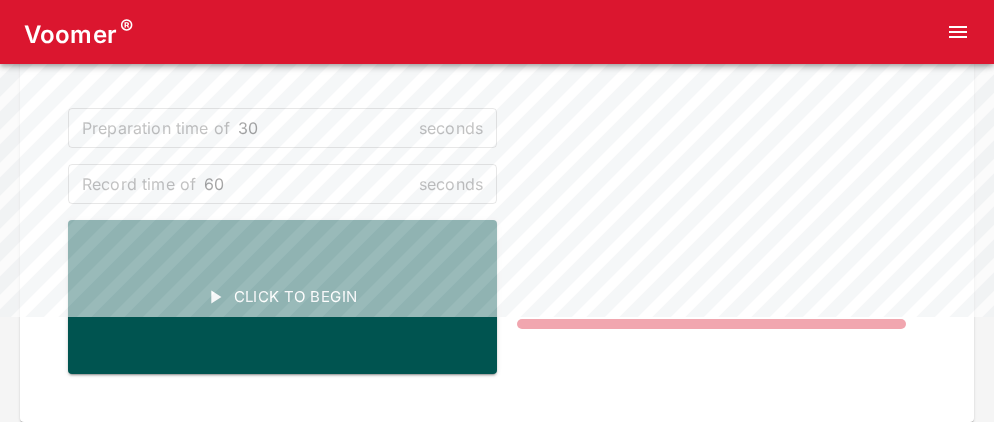 scroll, scrollTop: 154, scrollLeft: 0, axis: vertical 